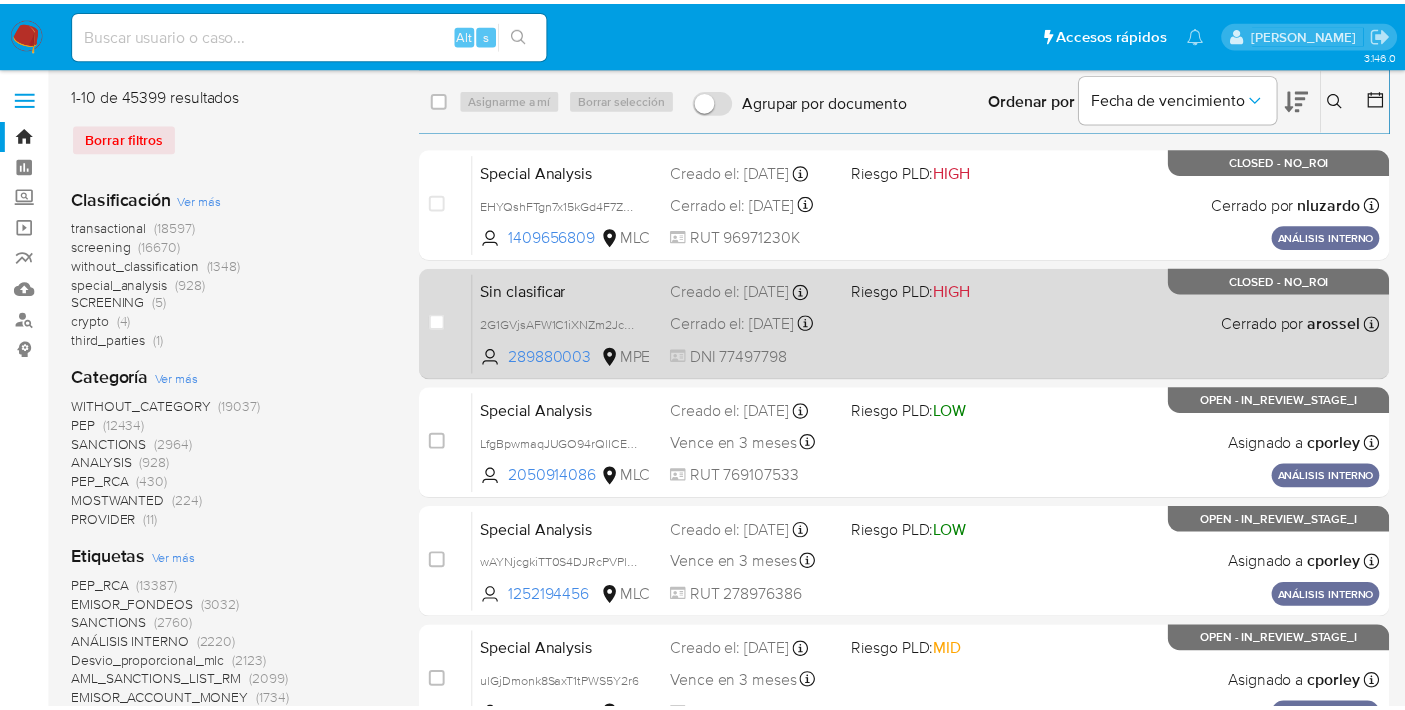 scroll, scrollTop: 0, scrollLeft: 0, axis: both 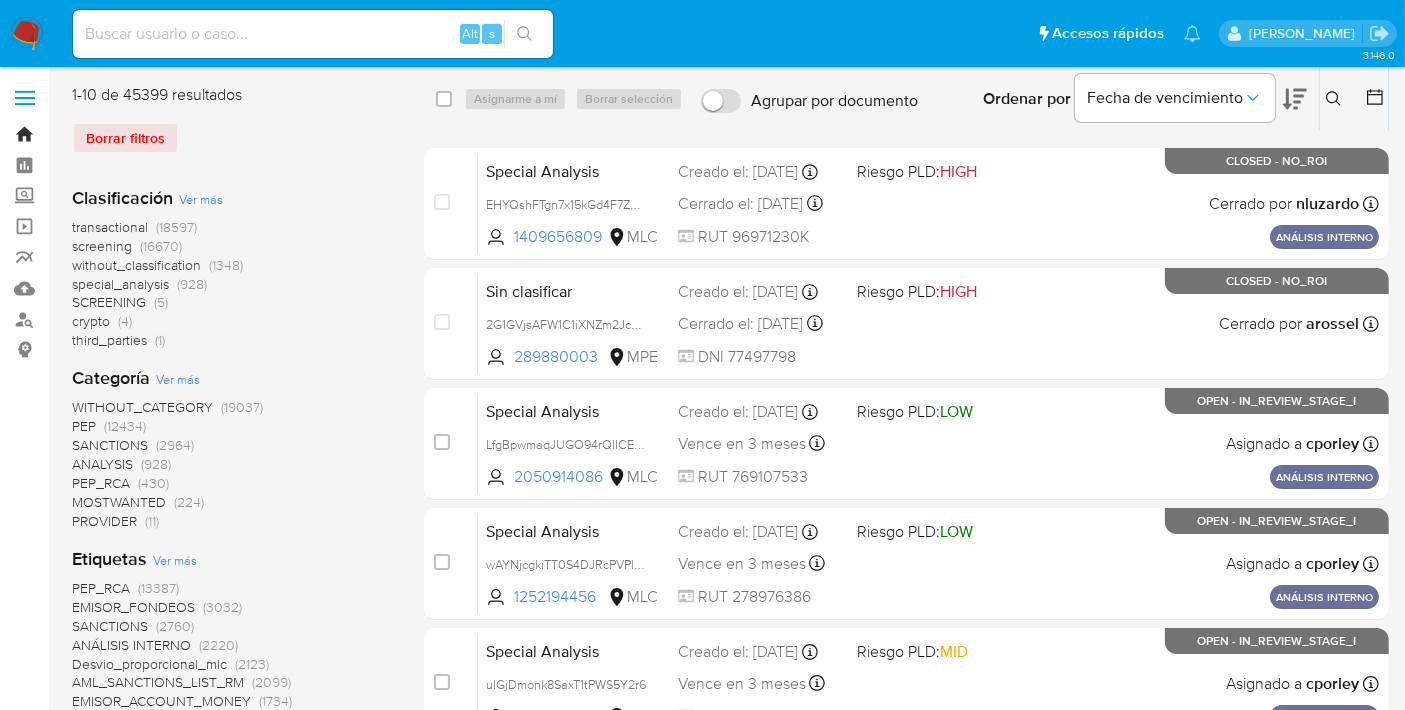 click on "Bandeja" at bounding box center (119, 134) 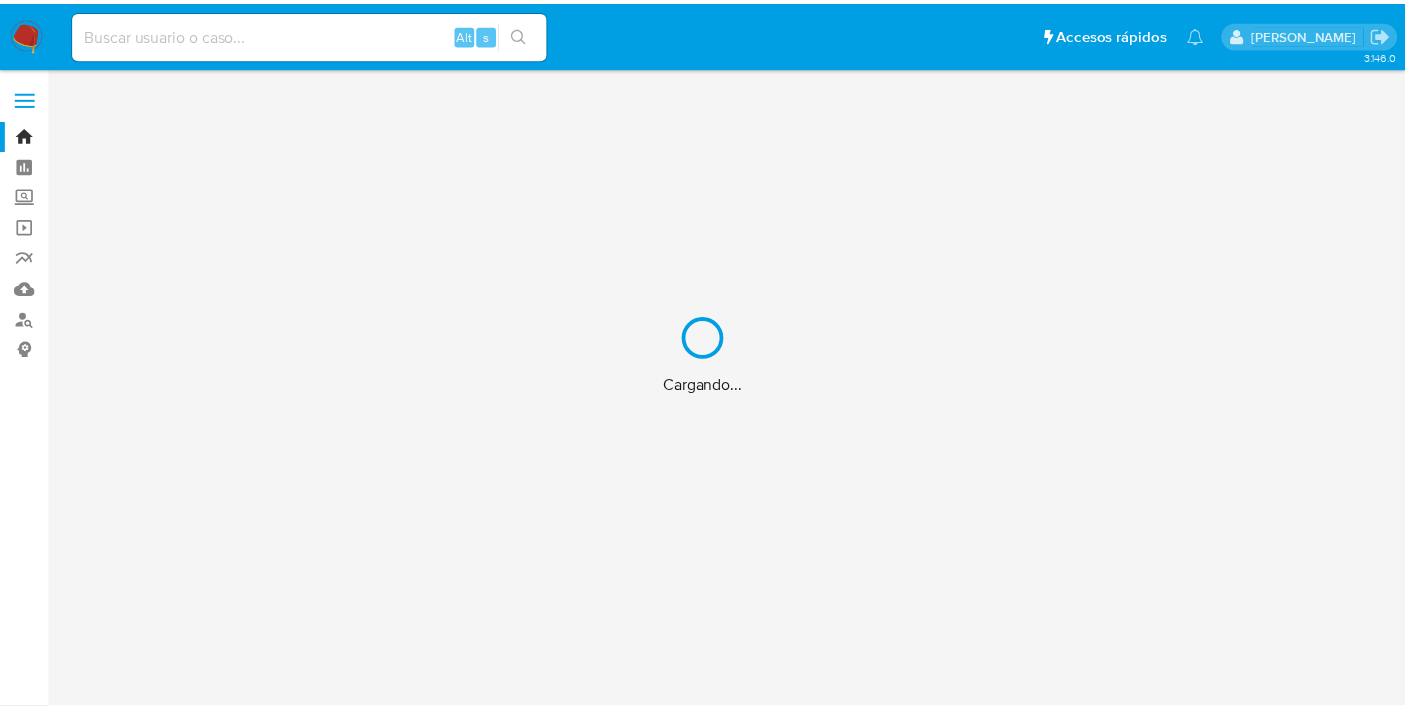 scroll, scrollTop: 0, scrollLeft: 0, axis: both 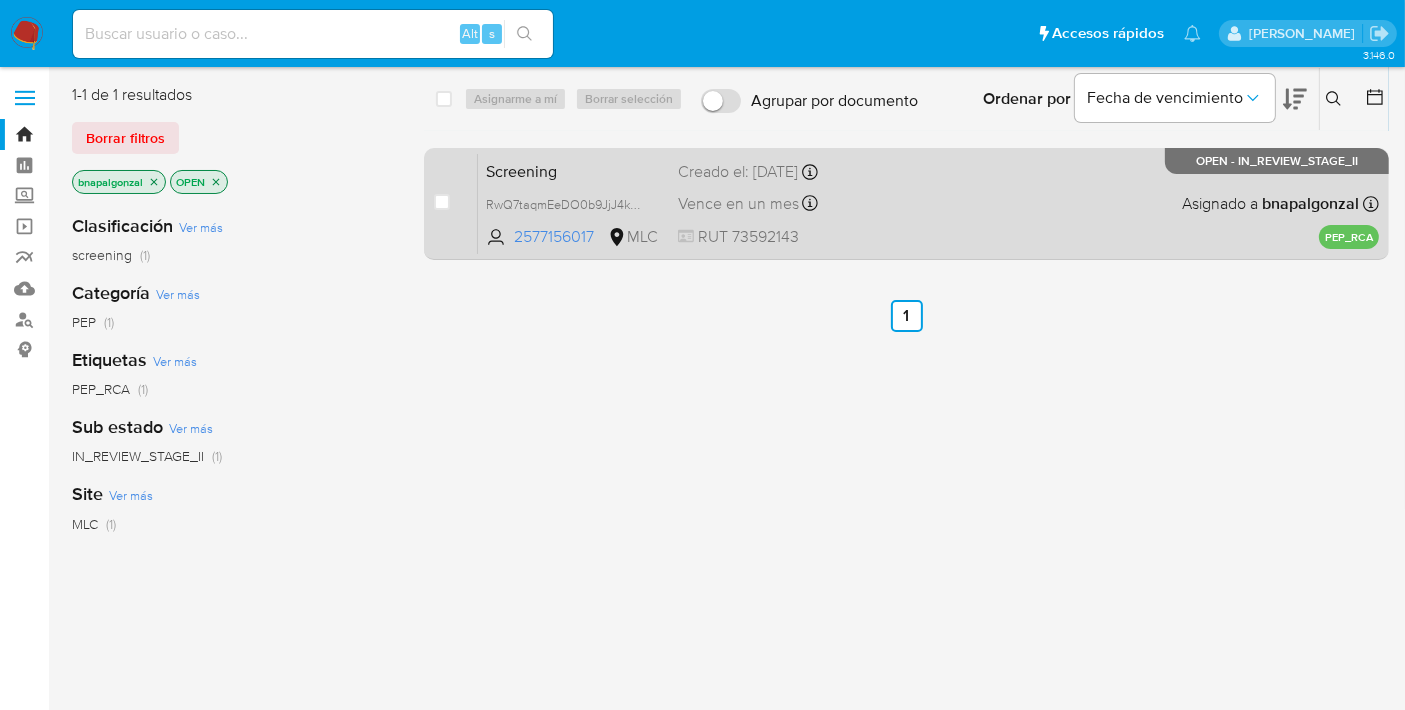 click on "Screening RwQ7taqmEeDO0b9JjJ4kZA5a 2577156017 MLC Creado el: 24/07/2025   Creado el: 24/07/2025 16:07:17 Vence en un mes   Vence el 23/08/2025 16:07:18 RUT   73592143 Asignado a   bnapalgonzal   Asignado el: 25/07/2025 07:56:17 PEP_RCA OPEN - IN_REVIEW_STAGE_II" at bounding box center (928, 203) 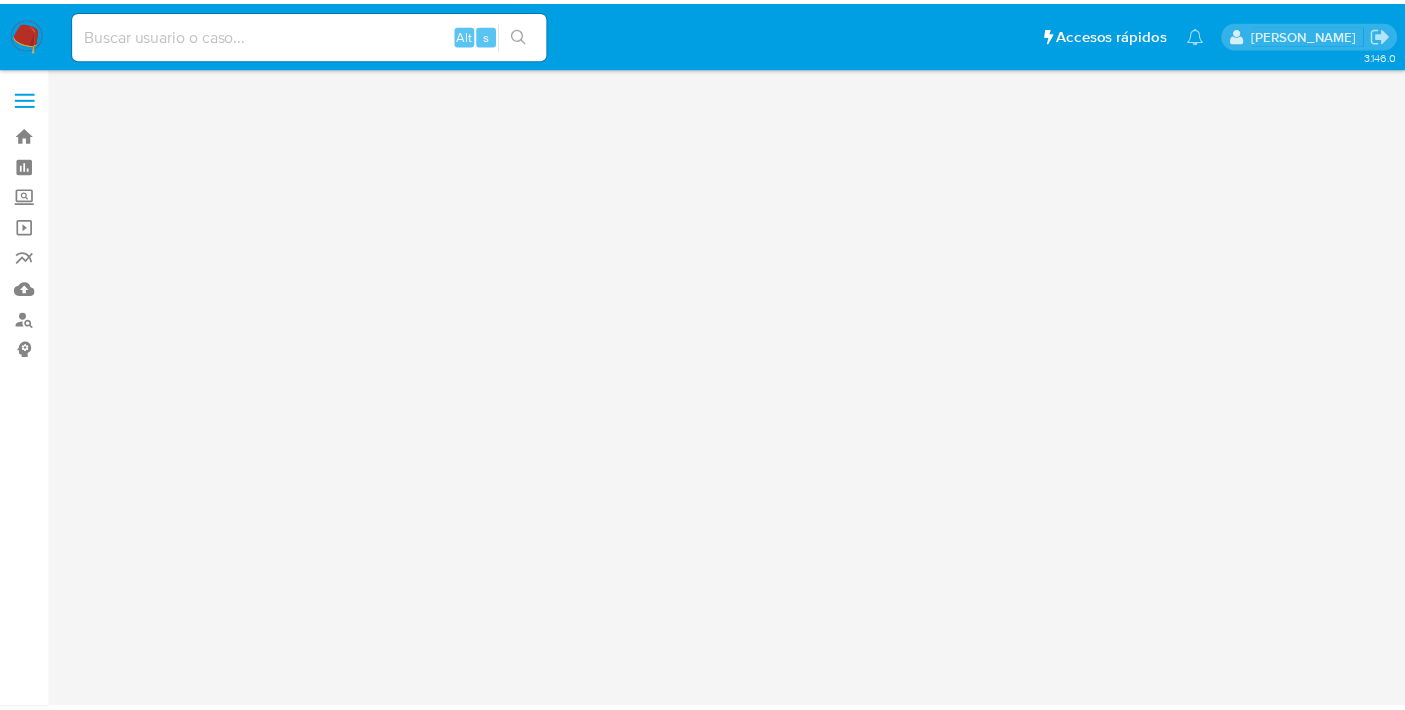 scroll, scrollTop: 0, scrollLeft: 0, axis: both 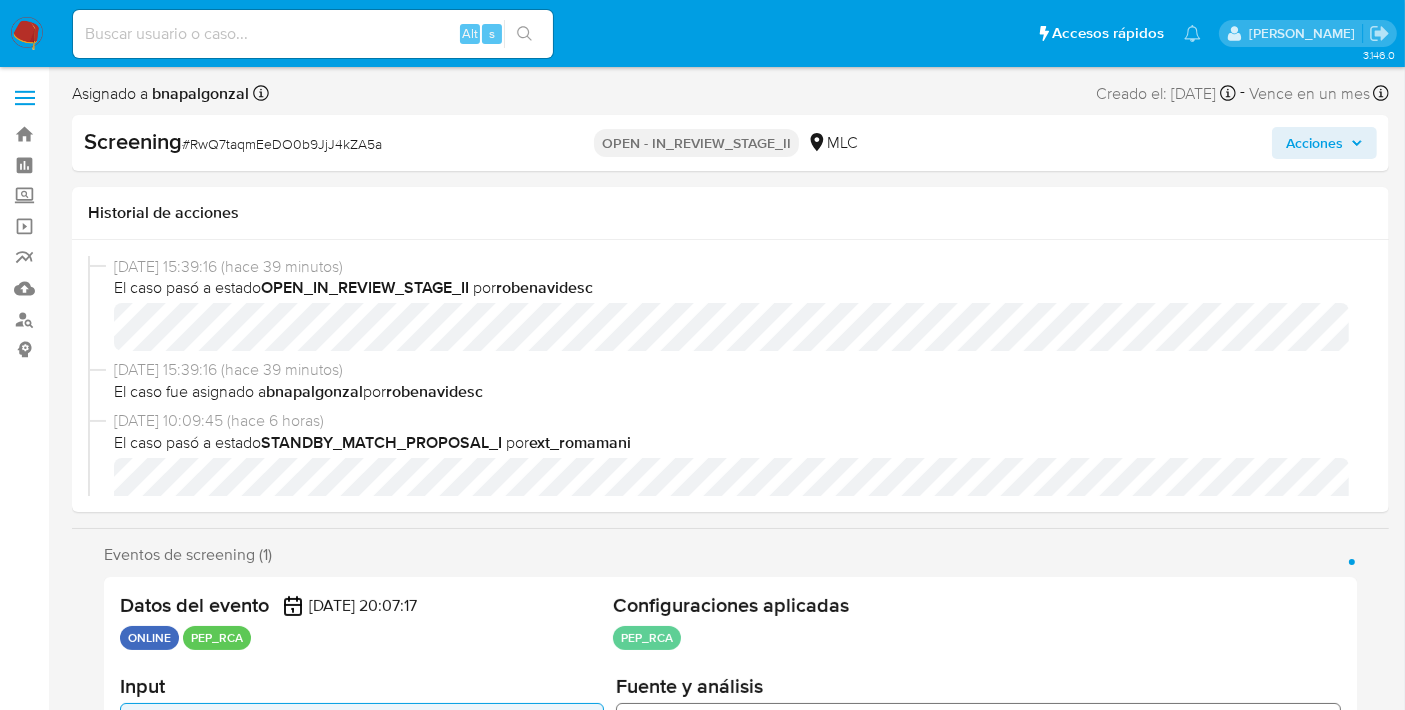 select on "10" 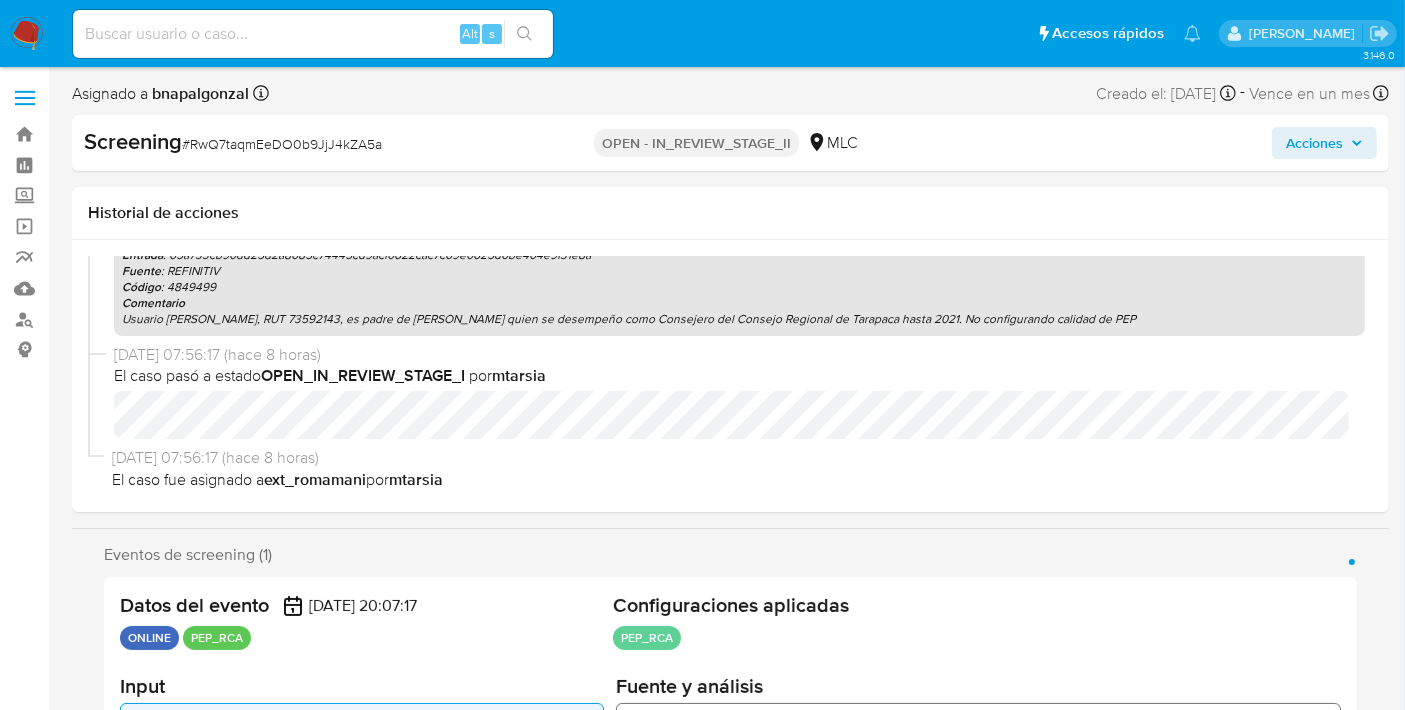 scroll, scrollTop: 879, scrollLeft: 0, axis: vertical 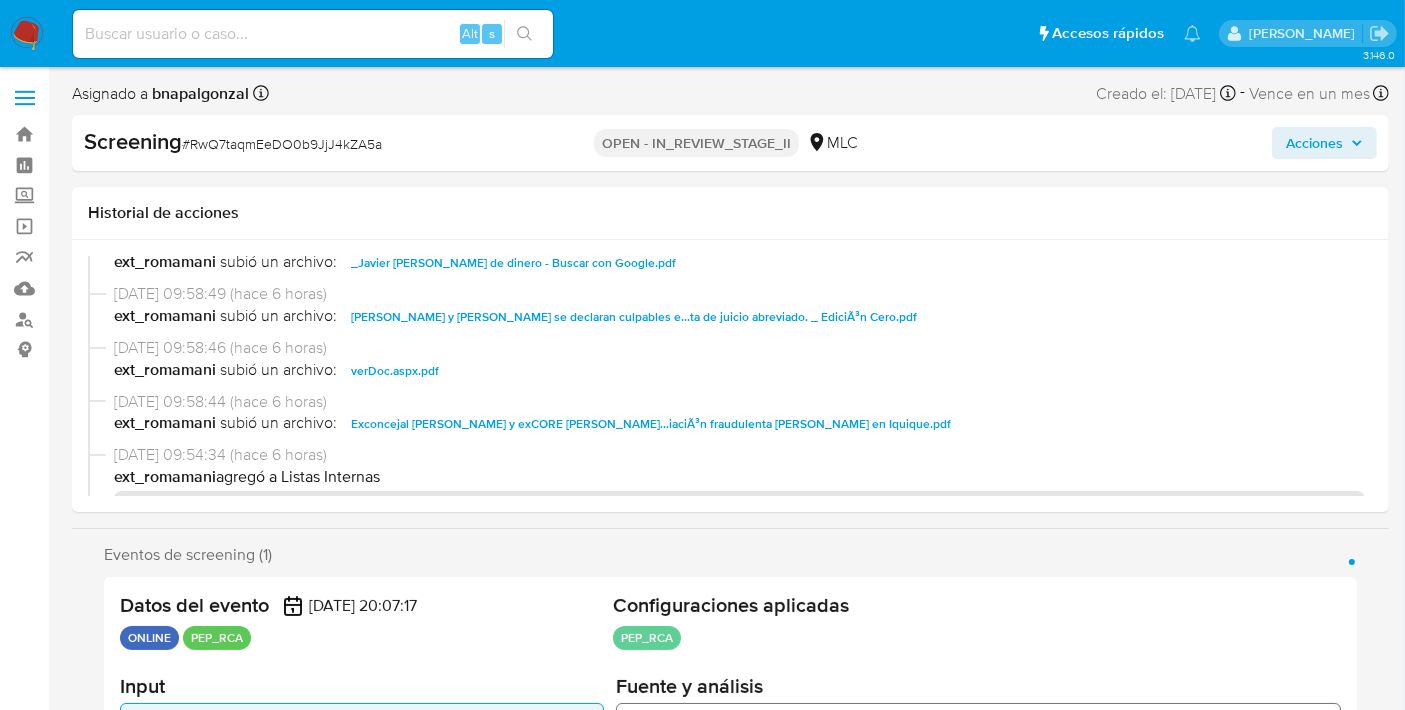click on "Exconcejal [PERSON_NAME] y exCORE [PERSON_NAME]...iaciÃ³n fraudulenta [PERSON_NAME] en Iquique.pdf" at bounding box center [651, 424] 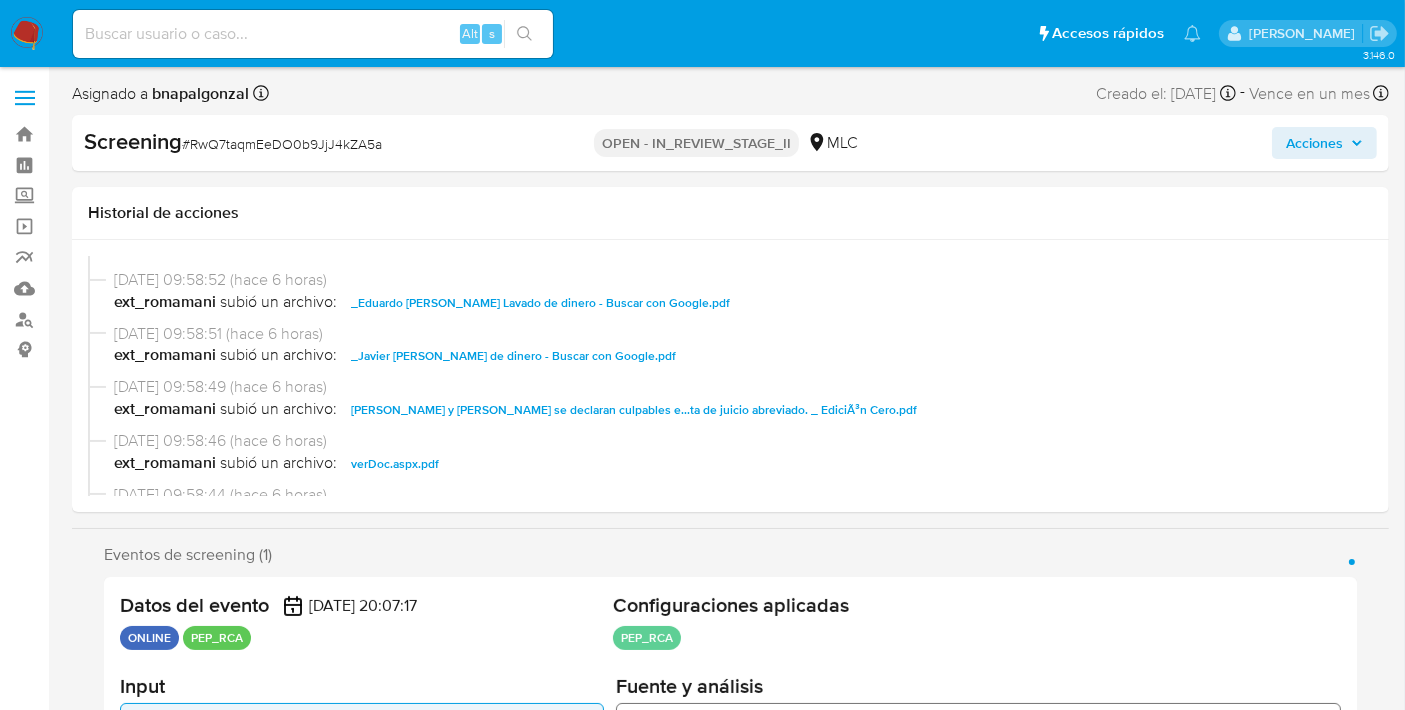 scroll, scrollTop: 361, scrollLeft: 0, axis: vertical 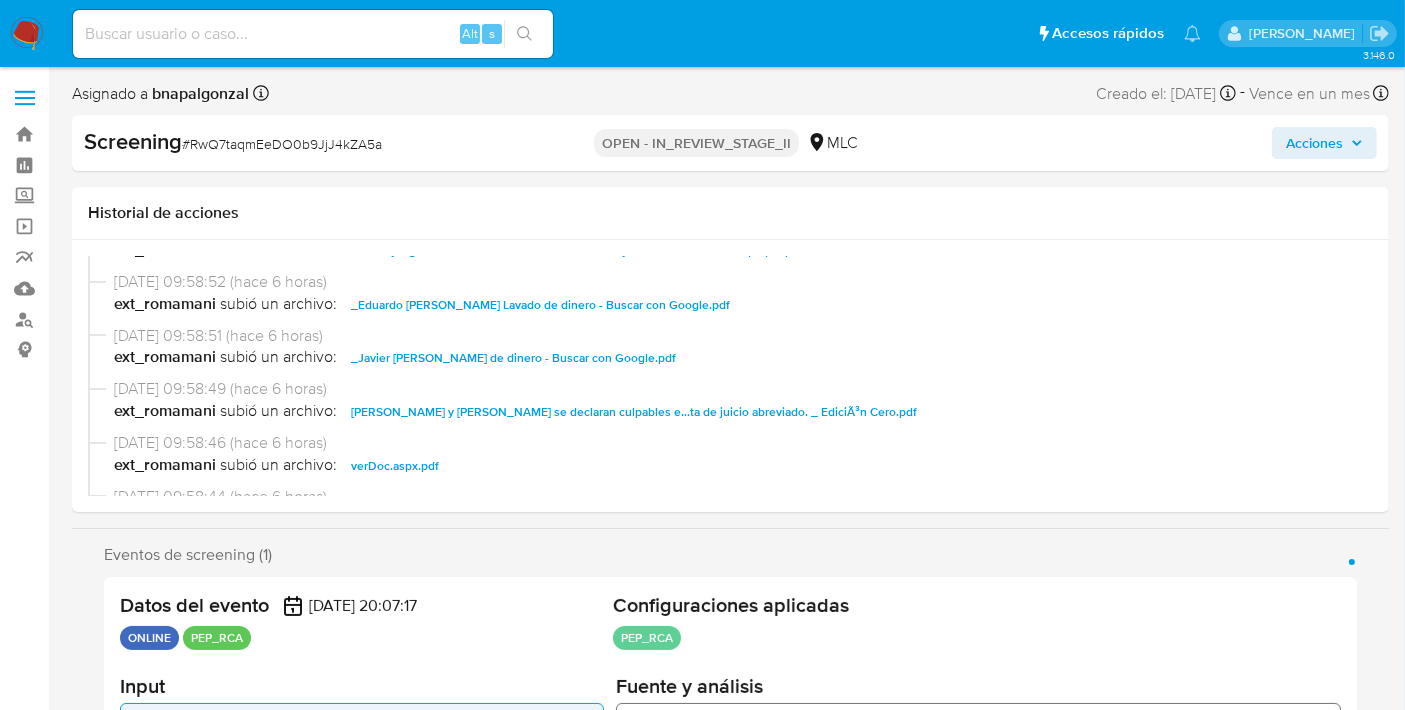 click on "_Eduardo [PERSON_NAME] Lavado de dinero - Buscar con Google.pdf" at bounding box center (540, 305) 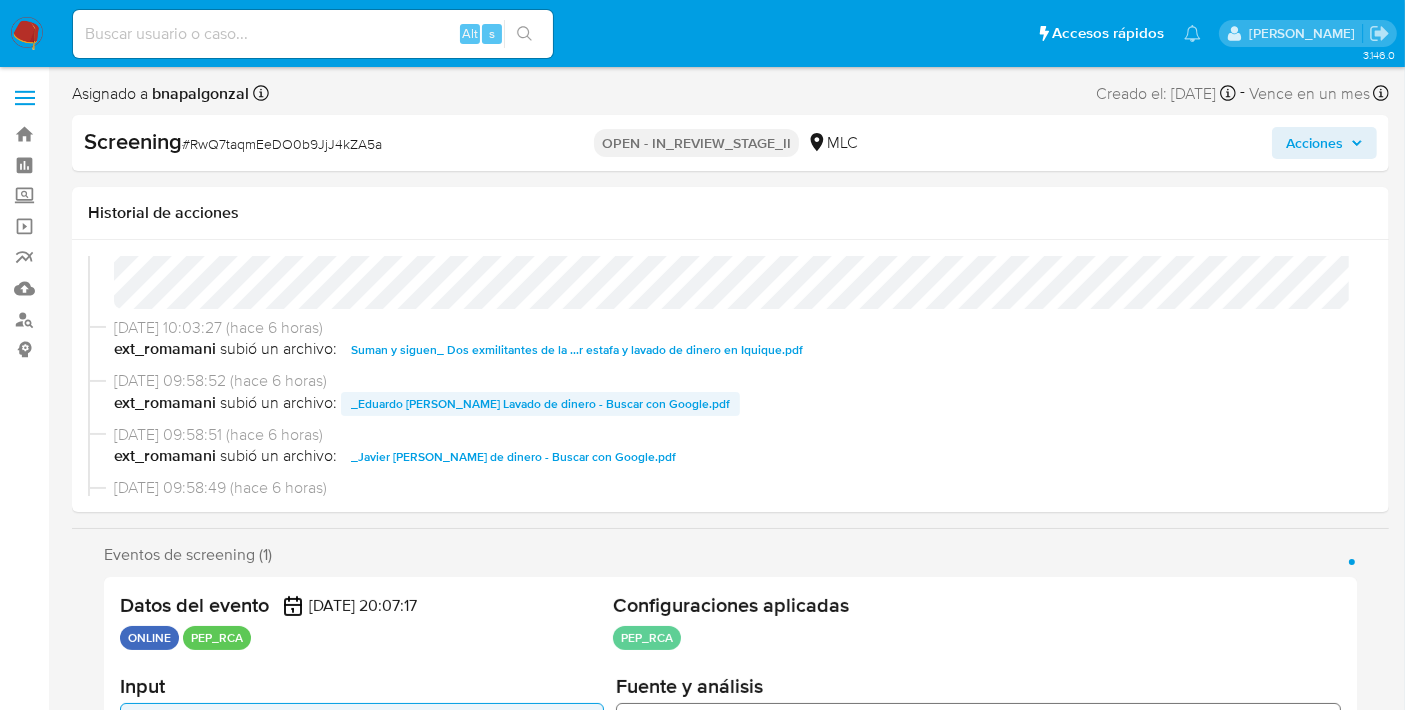 scroll, scrollTop: 261, scrollLeft: 0, axis: vertical 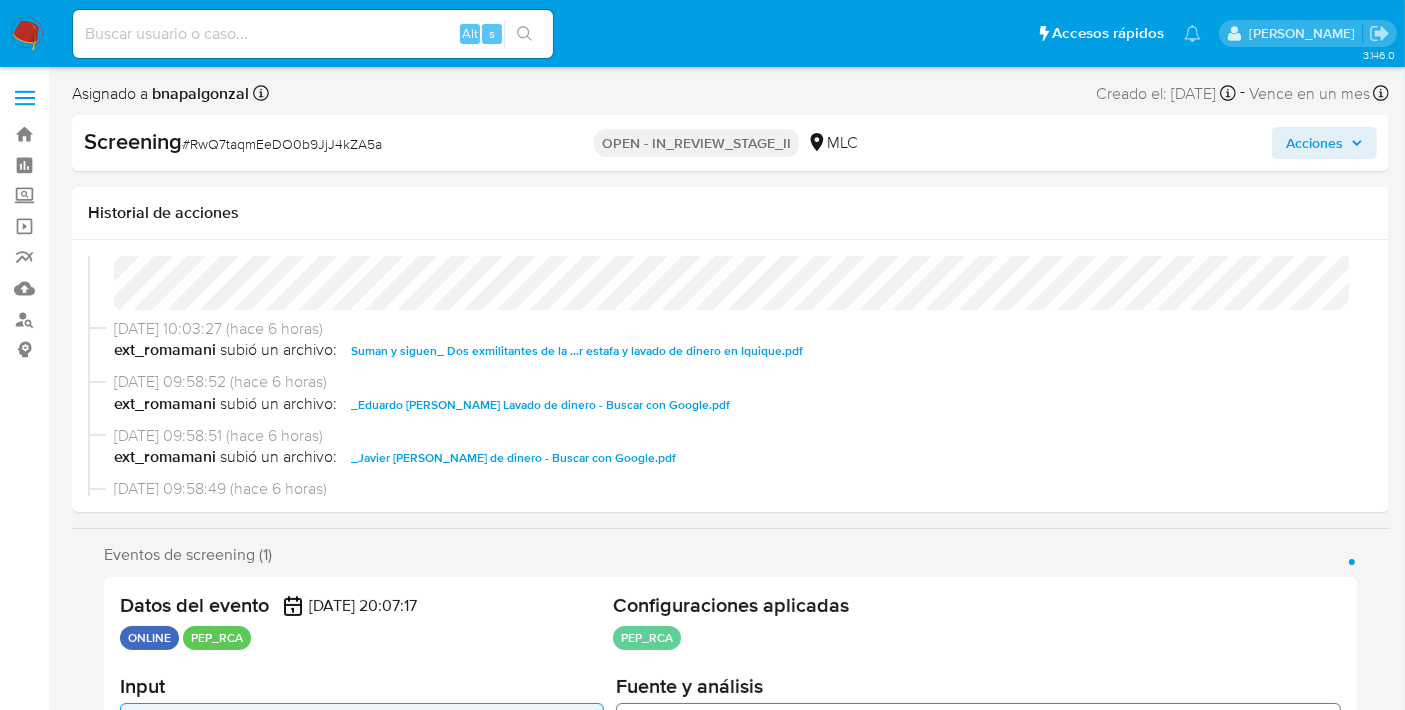click on "Suman y siguen_ Dos exmilitantes de la ...r estafa y lavado de dinero en Iquique.pdf" at bounding box center (577, 351) 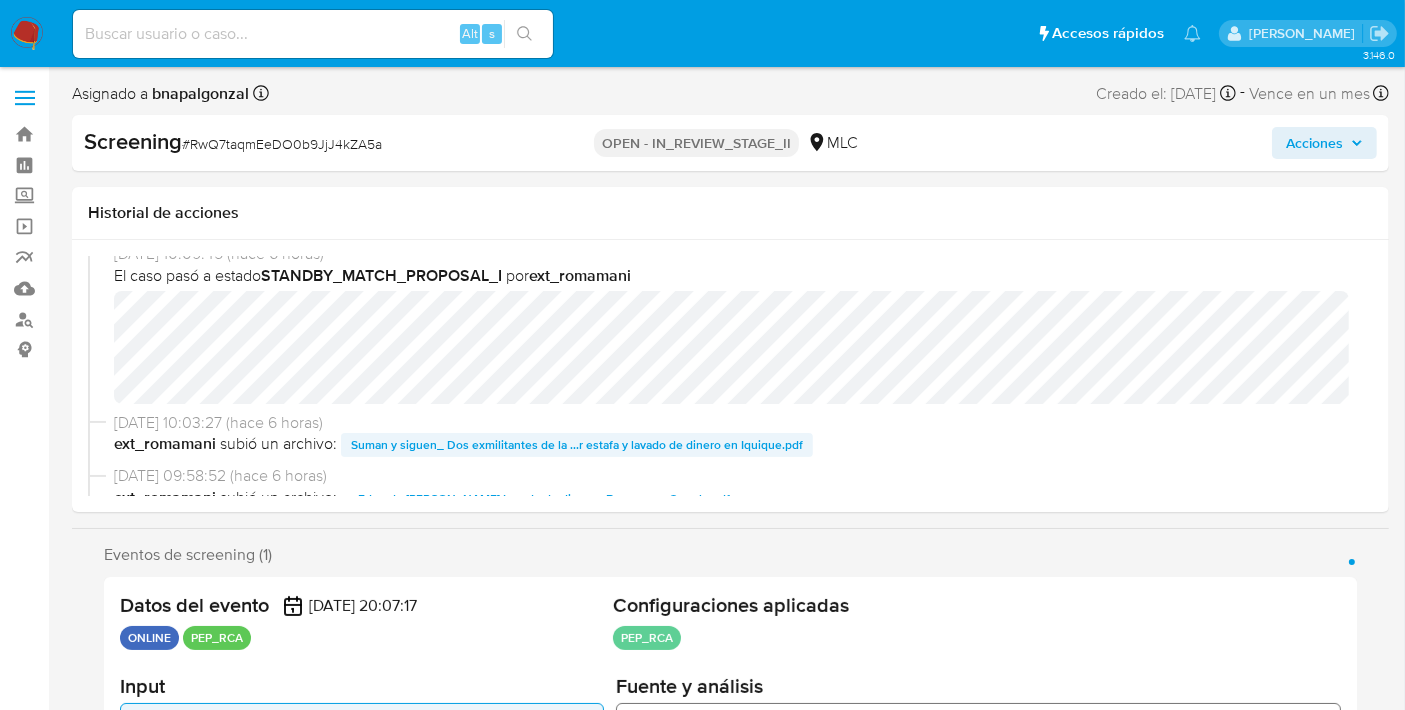scroll, scrollTop: 162, scrollLeft: 0, axis: vertical 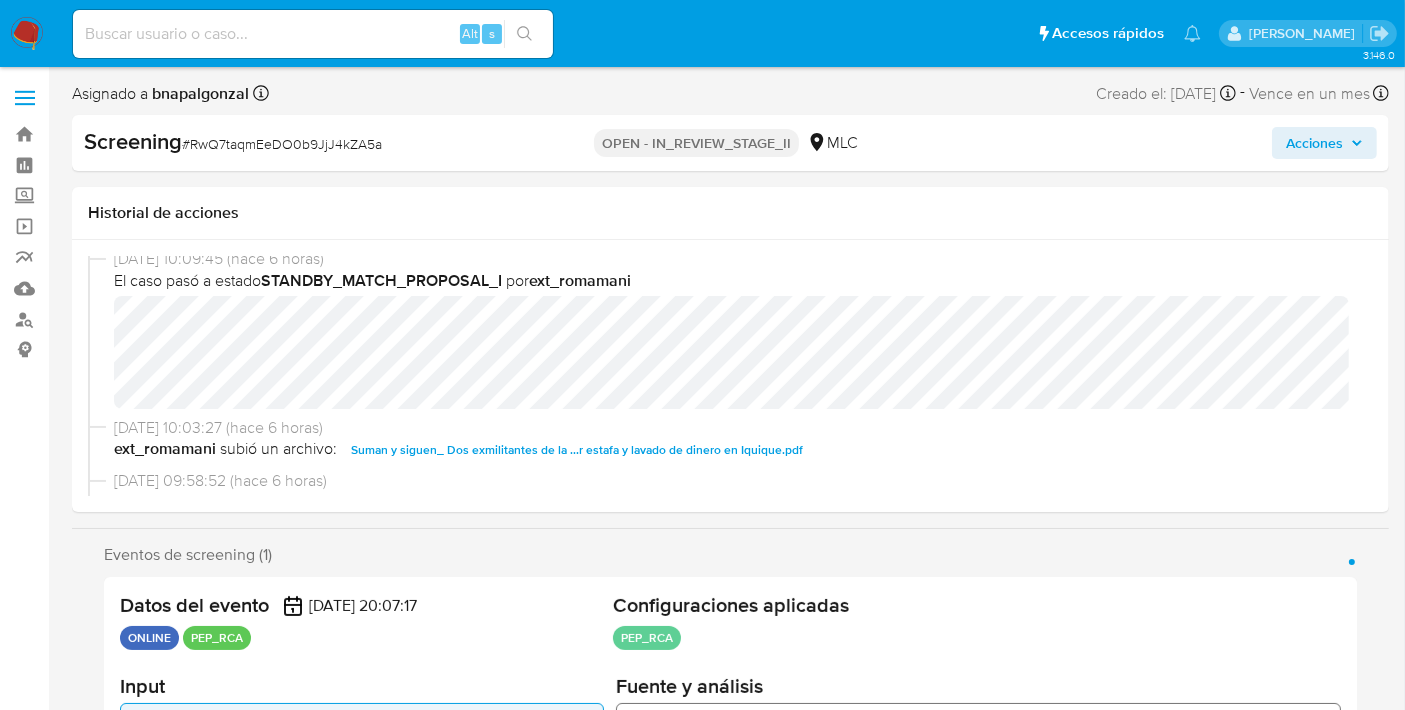 click on "[DATE] 10:09:45 (hace 6 horas)" at bounding box center (739, 259) 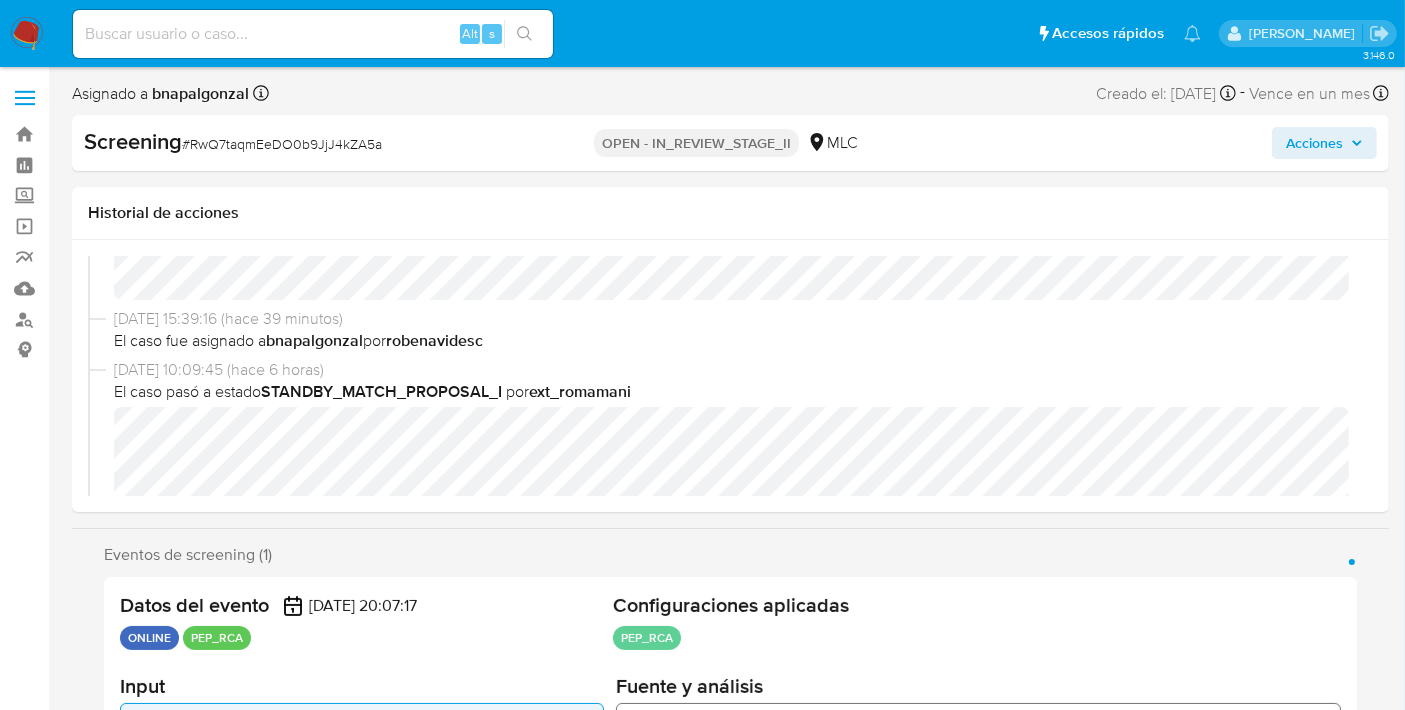 scroll, scrollTop: 0, scrollLeft: 0, axis: both 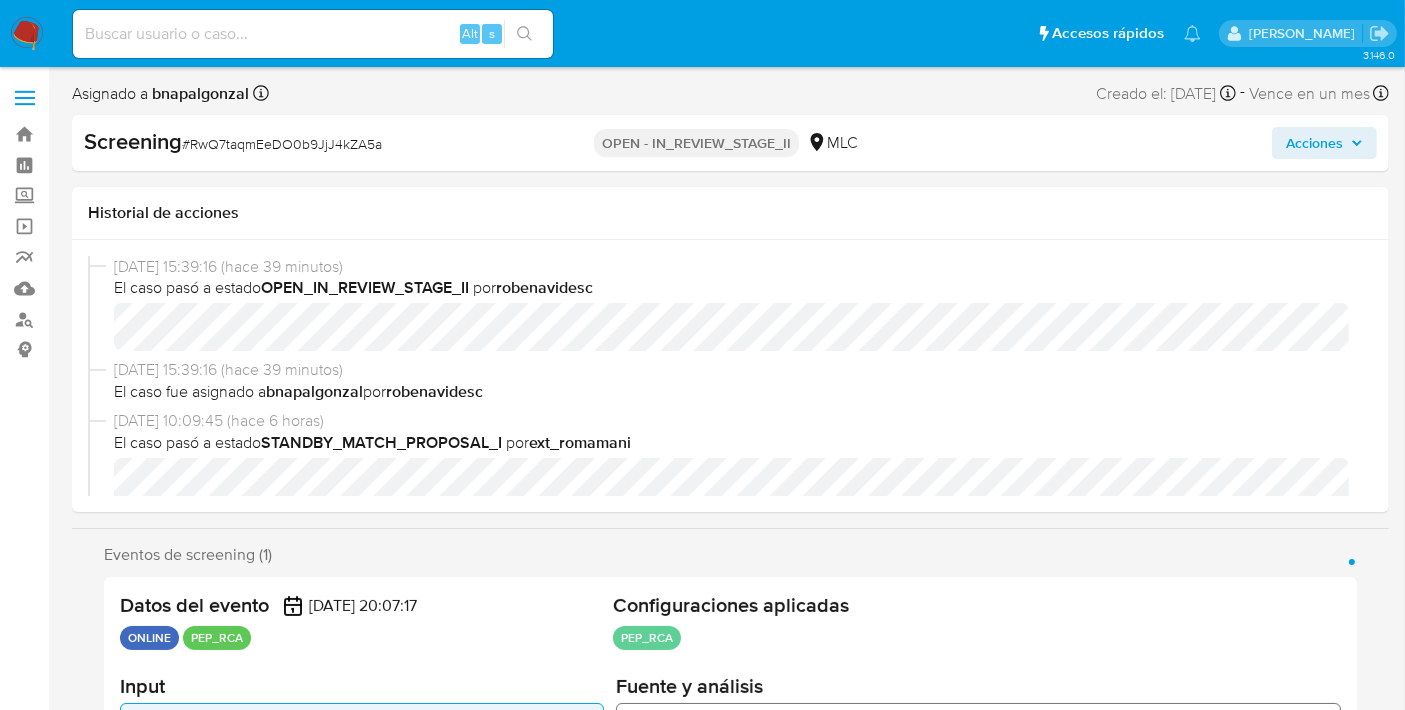 click 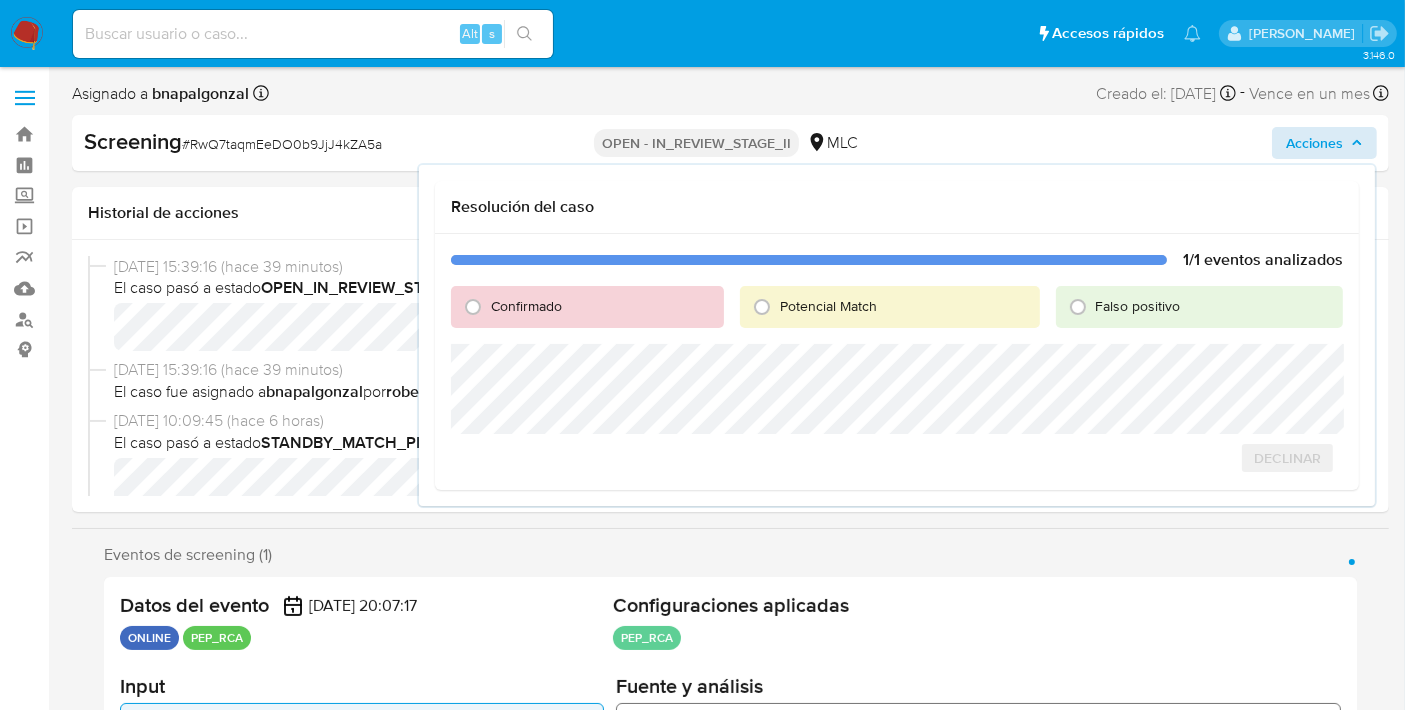 click on "[DATE] 15:39:16 (hace 39 minutos) El caso pasó a estado  OPEN_IN_REVIEW_STAGE_II      por  robenavidesc [DATE] 15:39:16 (hace 39 minutos) El caso fue asignado a  bnapalgonzal  por  robenavidesc [DATE] 10:09:45 (hace 6 horas) El caso pasó a estado  STANDBY_MATCH_PROPOSAL_I      por  ext_romamani [DATE] 10:03:27 (hace 6 horas) ext_romamani  subió un archivo: [PERSON_NAME] y siguen_ Dos exmilitantes de la ...r estafa y lavado de dinero en Iquique.pdf [DATE] 09:58:52 (hace 6 horas) ext_romamani  subió un archivo: [PERSON_NAME] de dinero - Buscar con Google.pdf [DATE] 09:58:51 (hace 6 horas) ext_romamani  subió un archivo: [PERSON_NAME] de dinero - Buscar con Google.pdf [DATE] 09:58:49 (hace 6 horas) ext_romamani  subió un archivo: [PERSON_NAME] y [PERSON_NAME] se declaran culpables e...ta de juicio abreviado. _ EdiciÃ³n Cero.pdf [DATE] 09:58:46 (hace 6 horas) ext_romamani  subió un archivo: verDoc.aspx.pdf [DATE] 09:58:44 (hace 6 horas) ext_romamani" at bounding box center (730, 376) 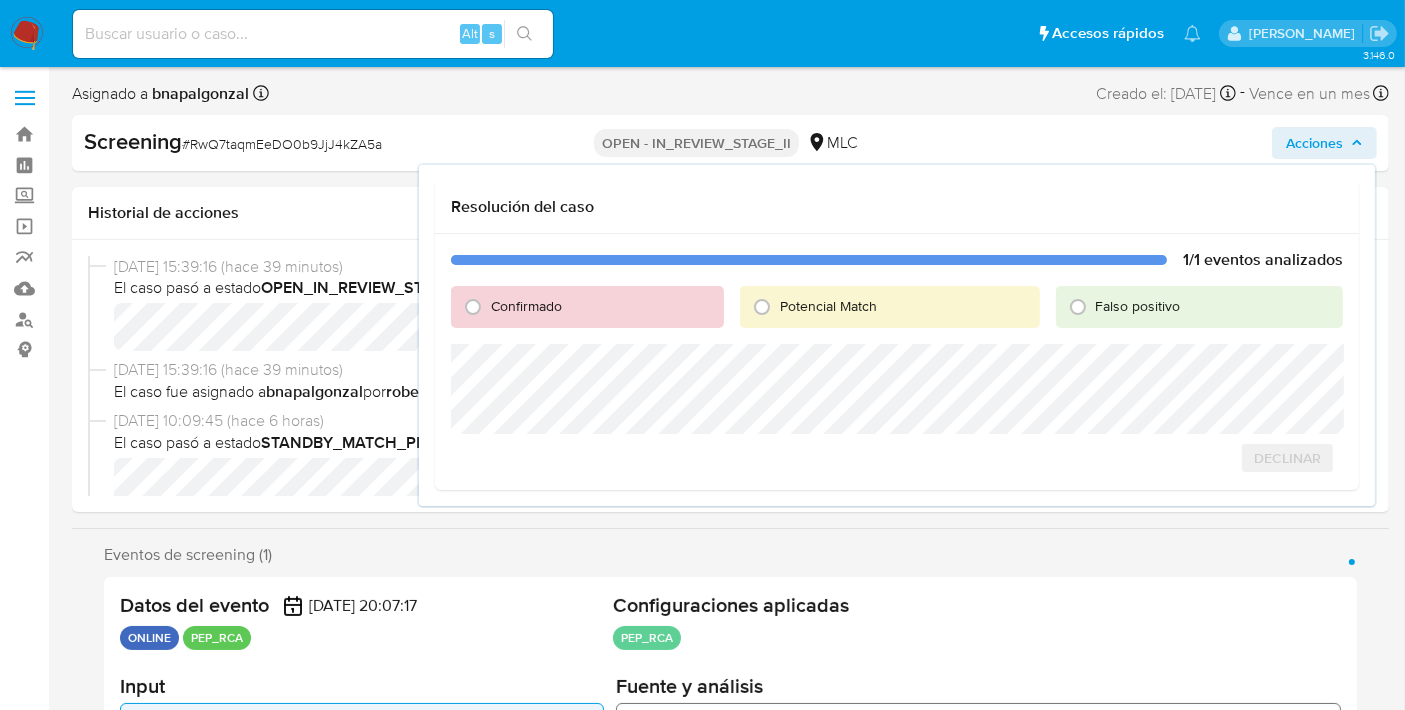 click 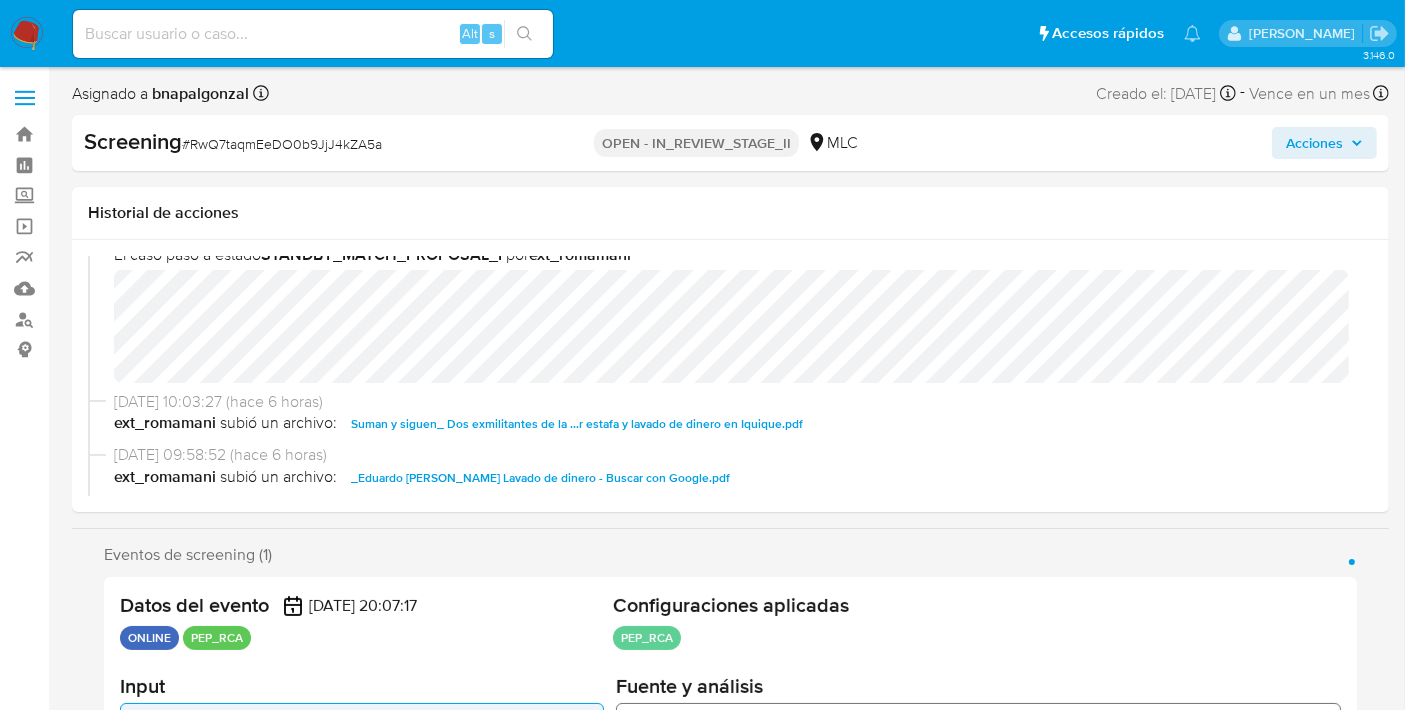 scroll, scrollTop: 208, scrollLeft: 0, axis: vertical 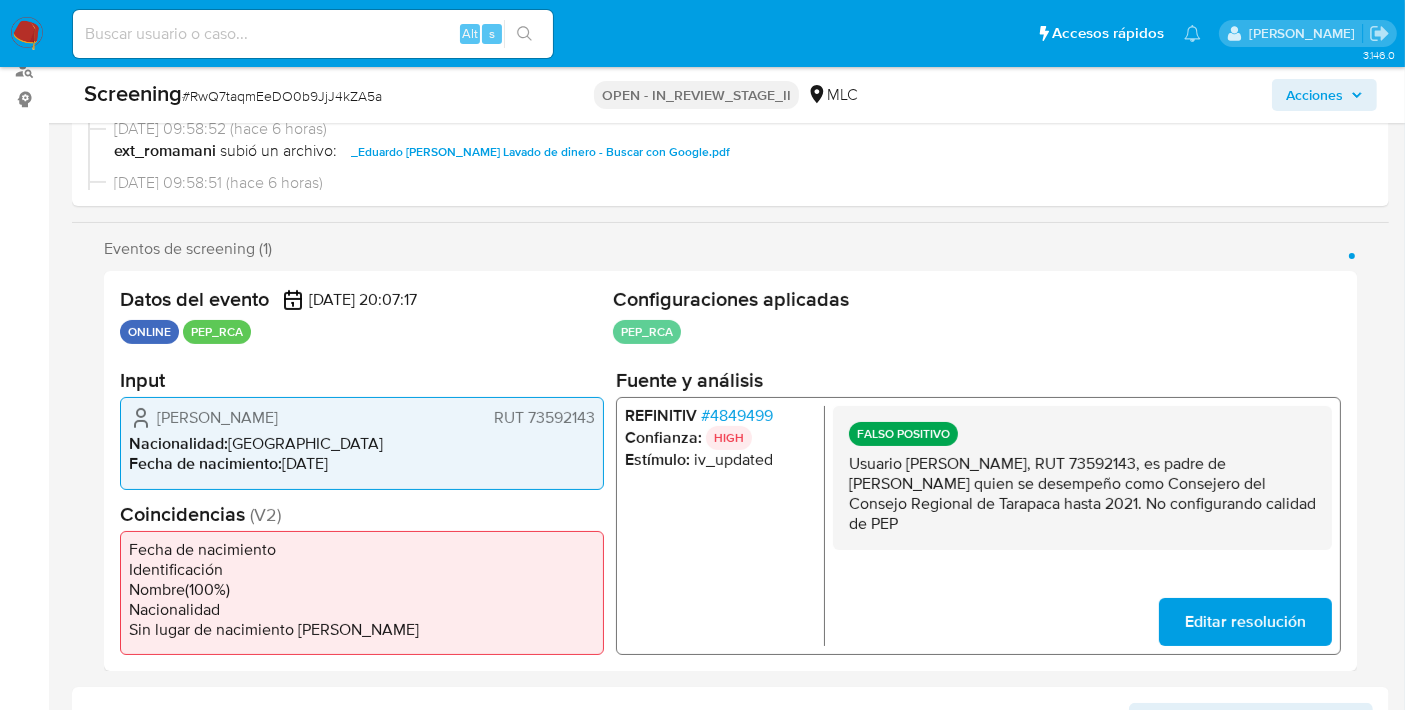 type 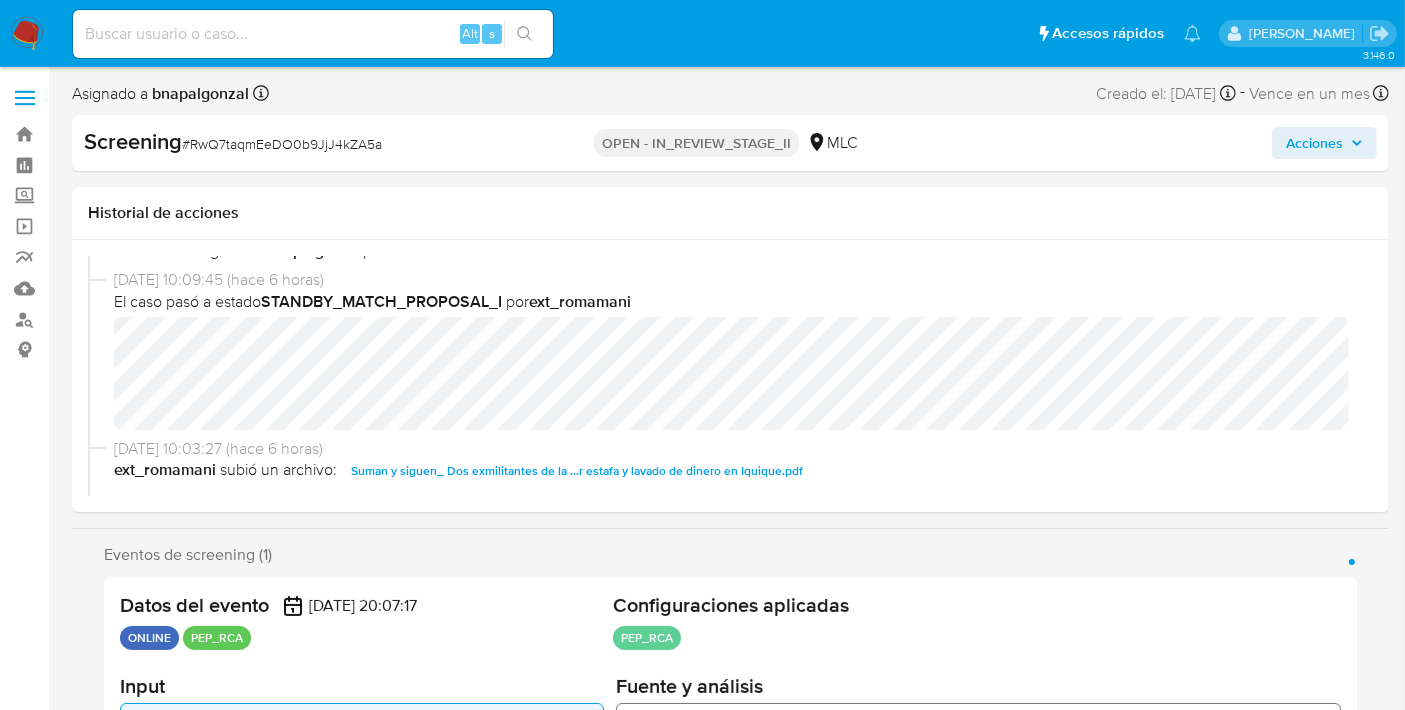 scroll, scrollTop: 140, scrollLeft: 0, axis: vertical 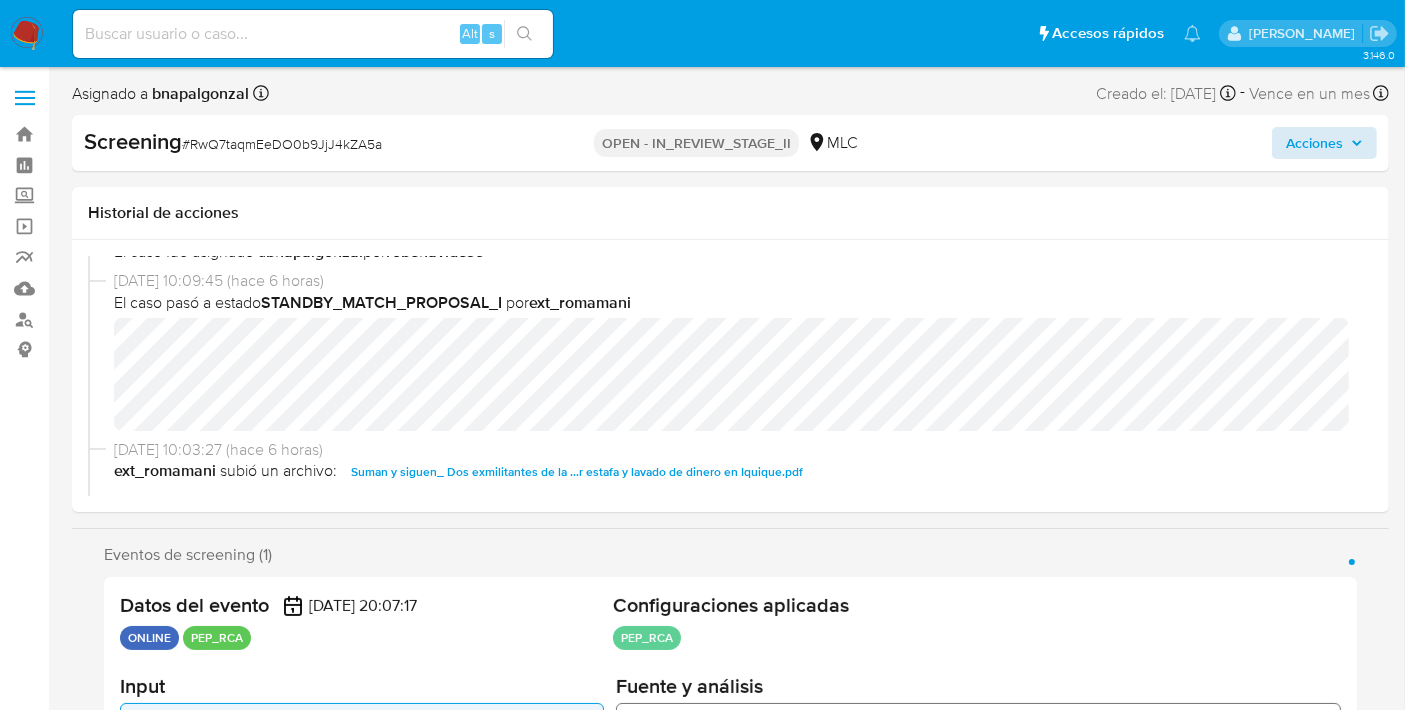 click on "El caso pasó a estado  STANDBY_MATCH_PROPOSAL_I      por  ext_romamani" at bounding box center [739, 303] 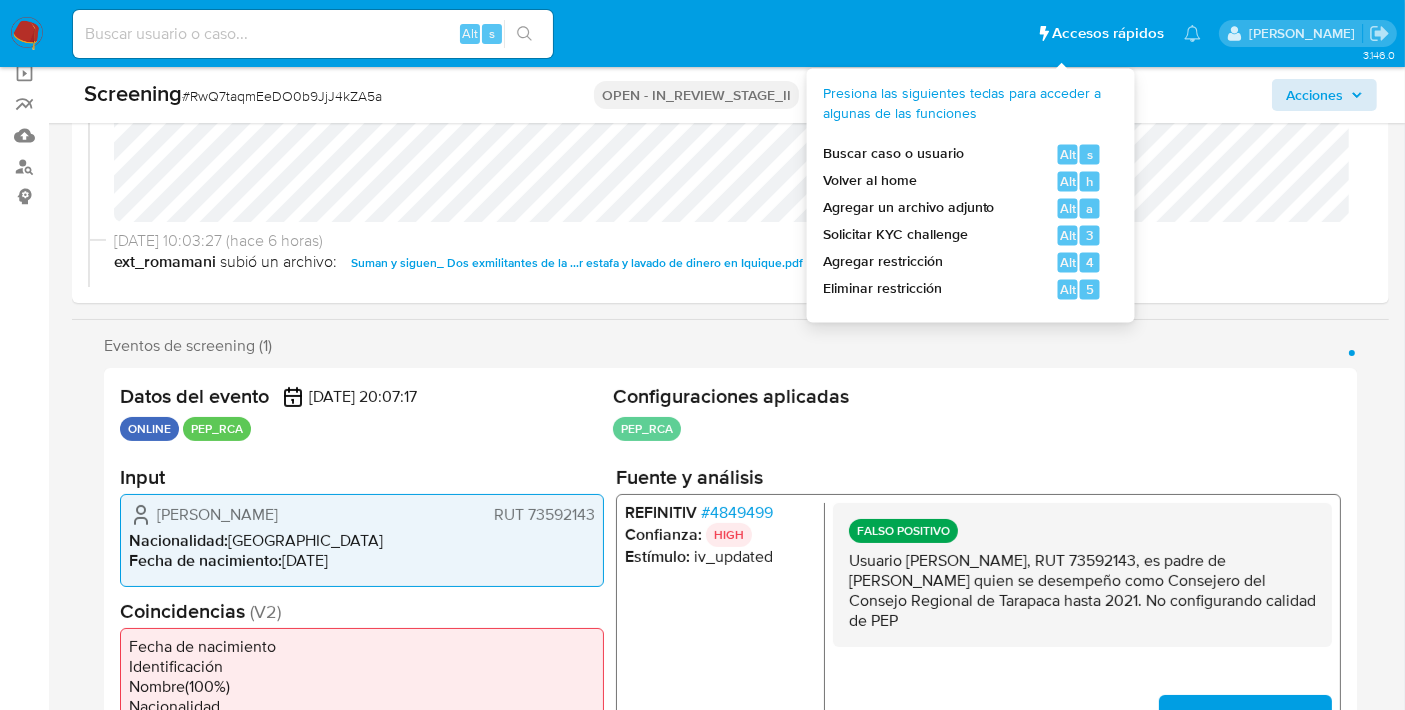 scroll, scrollTop: 161, scrollLeft: 0, axis: vertical 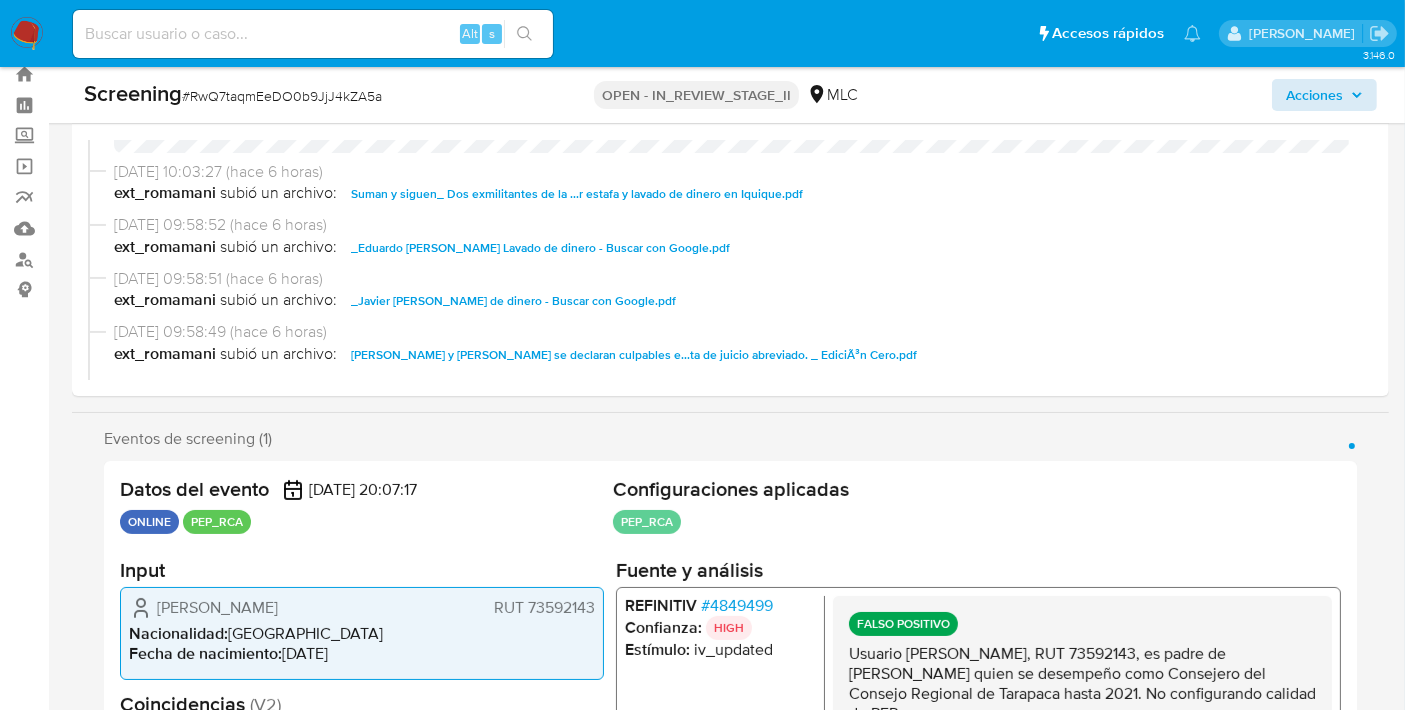 click on "_Eduardo [PERSON_NAME] Lavado de dinero - Buscar con Google.pdf" at bounding box center (540, 248) 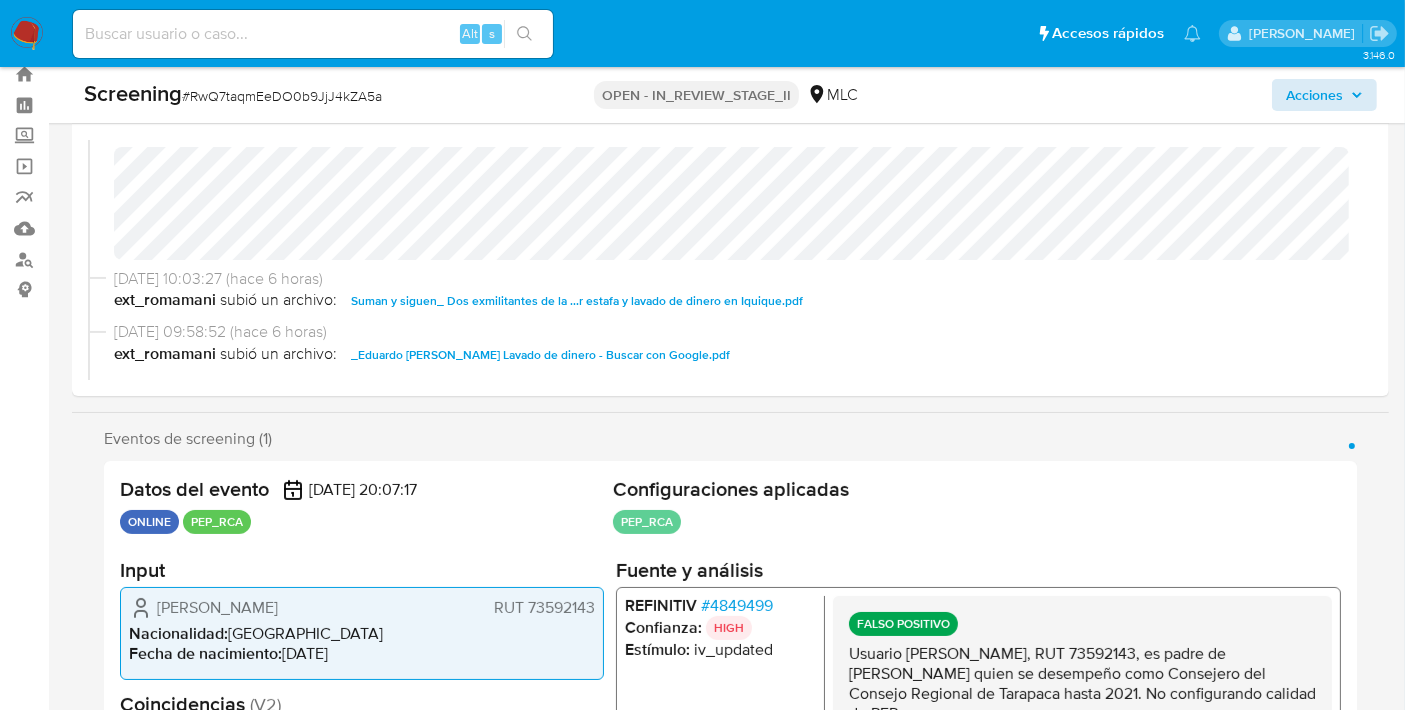 scroll, scrollTop: 325, scrollLeft: 0, axis: vertical 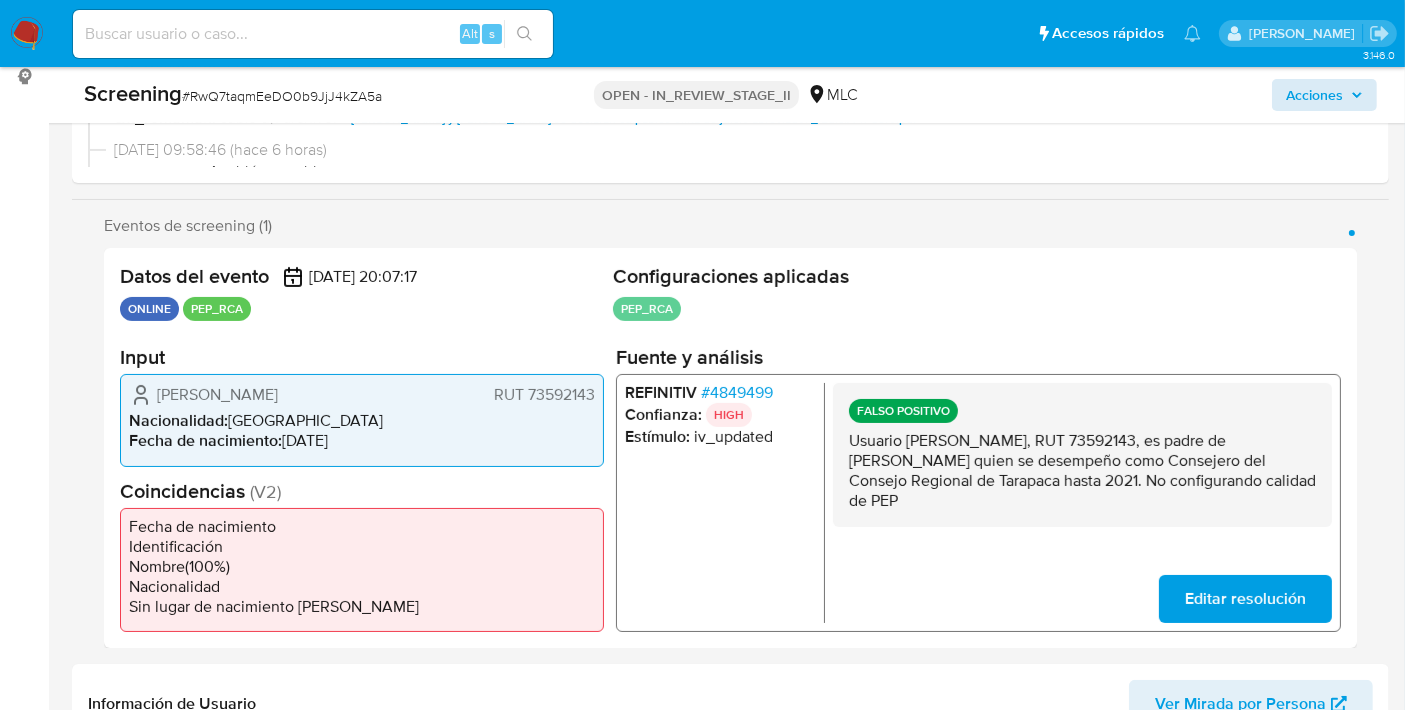 drag, startPoint x: 845, startPoint y: 435, endPoint x: 1141, endPoint y: 483, distance: 299.86664 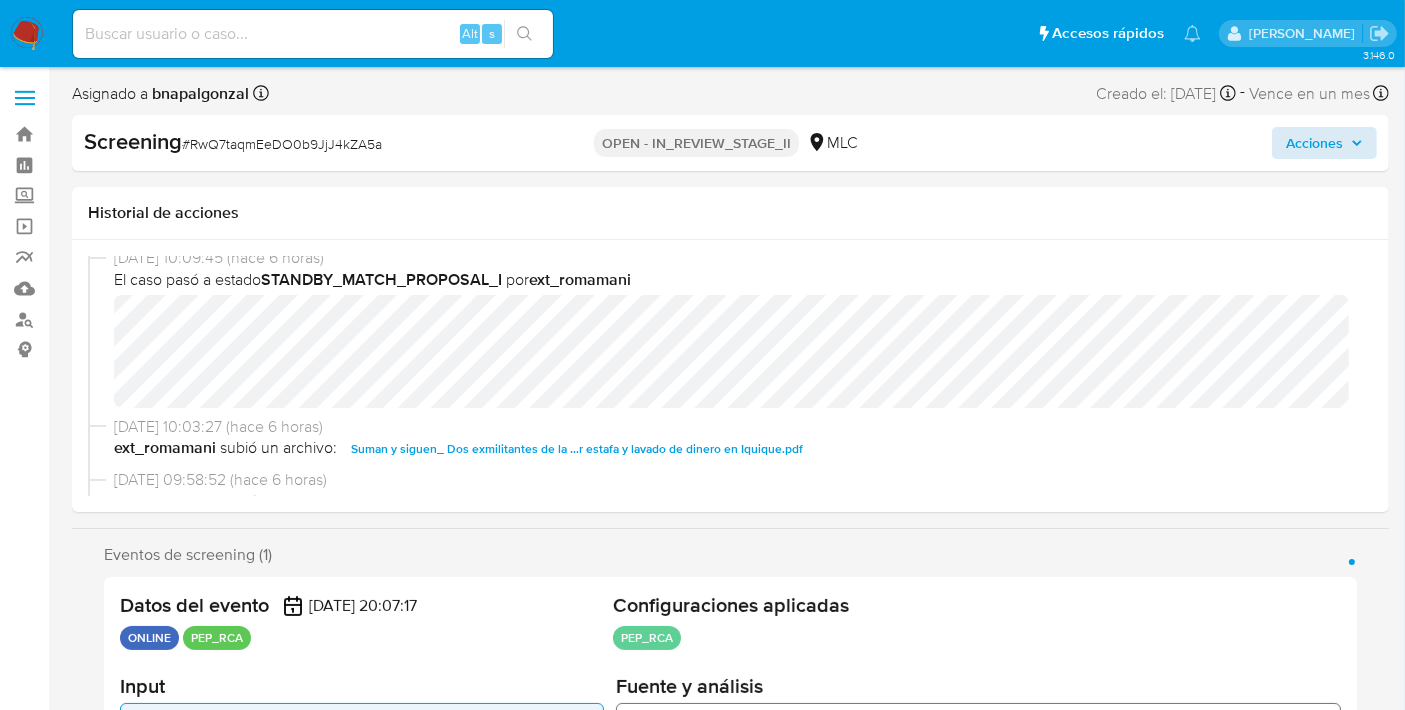 scroll, scrollTop: 164, scrollLeft: 0, axis: vertical 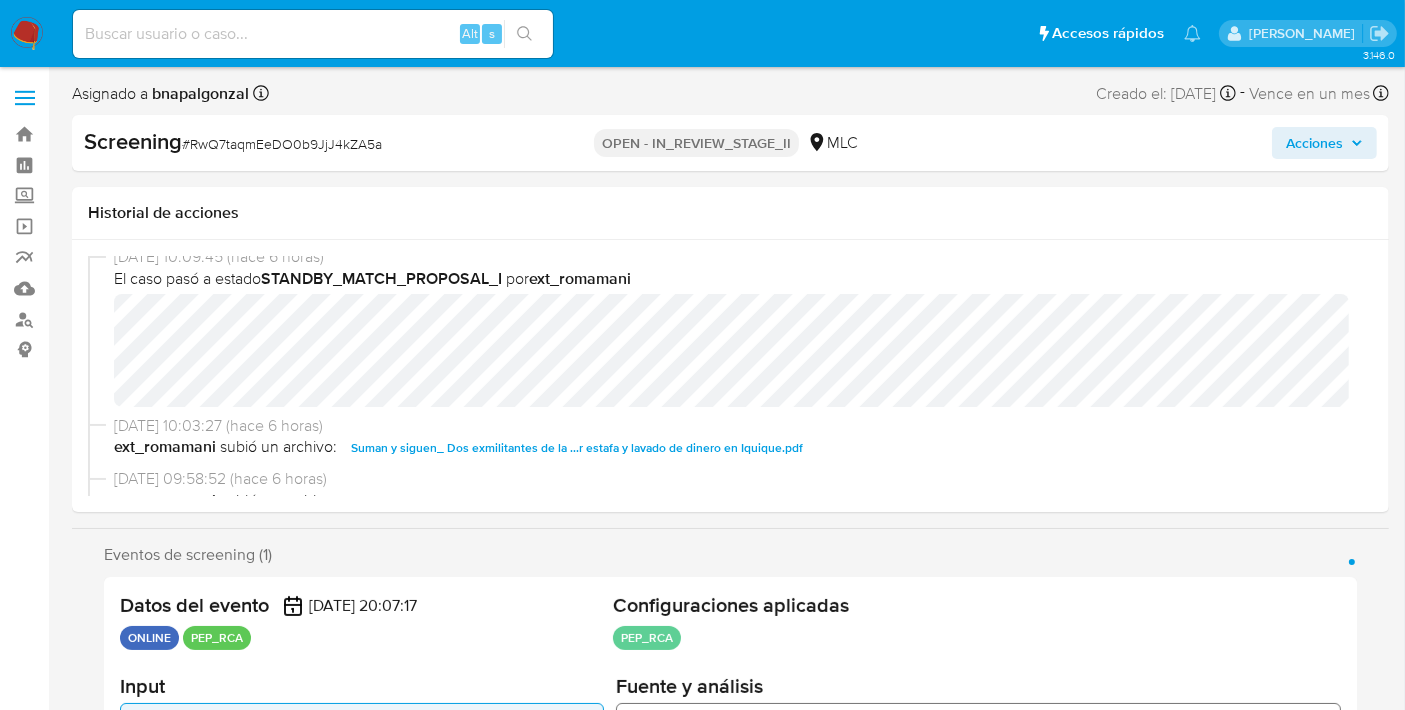 click on "Acciones" at bounding box center [1314, 143] 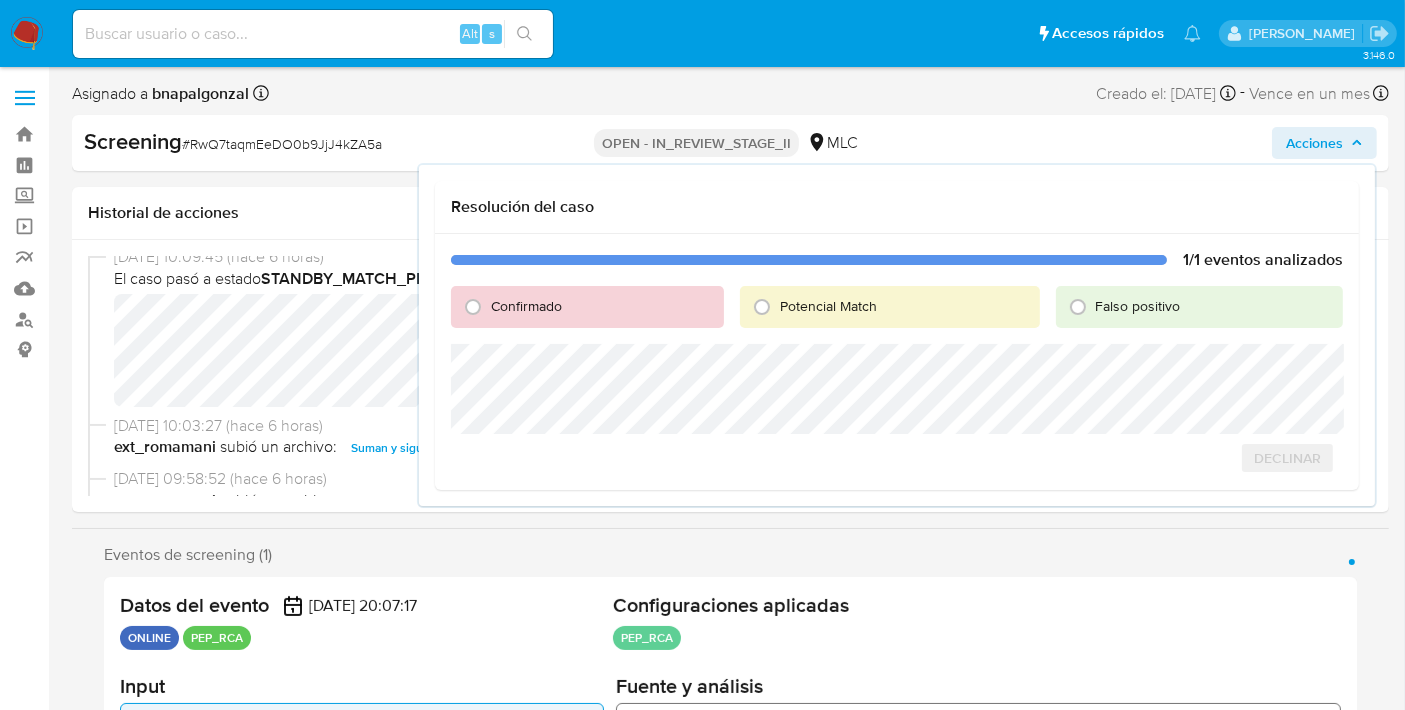 click on "Confirmado" at bounding box center (526, 306) 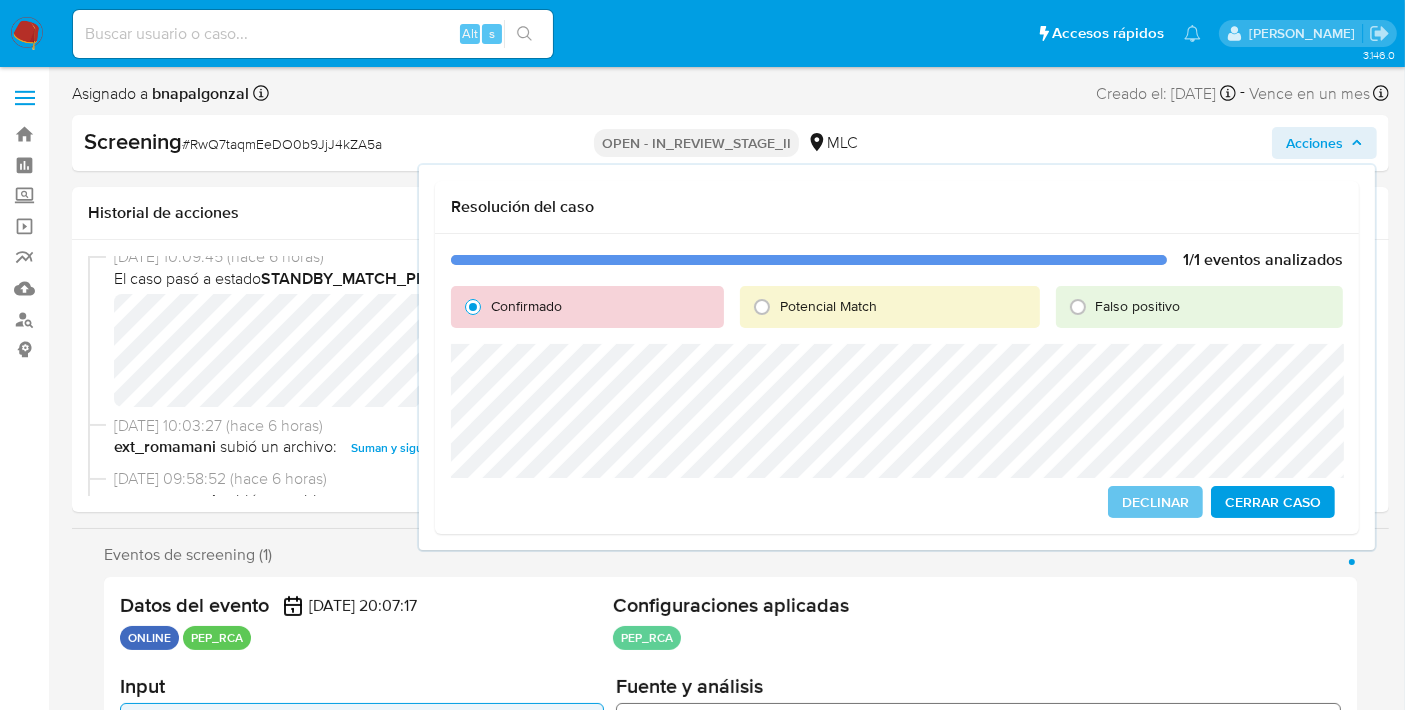 click on "Cerrar Caso" at bounding box center (1273, 502) 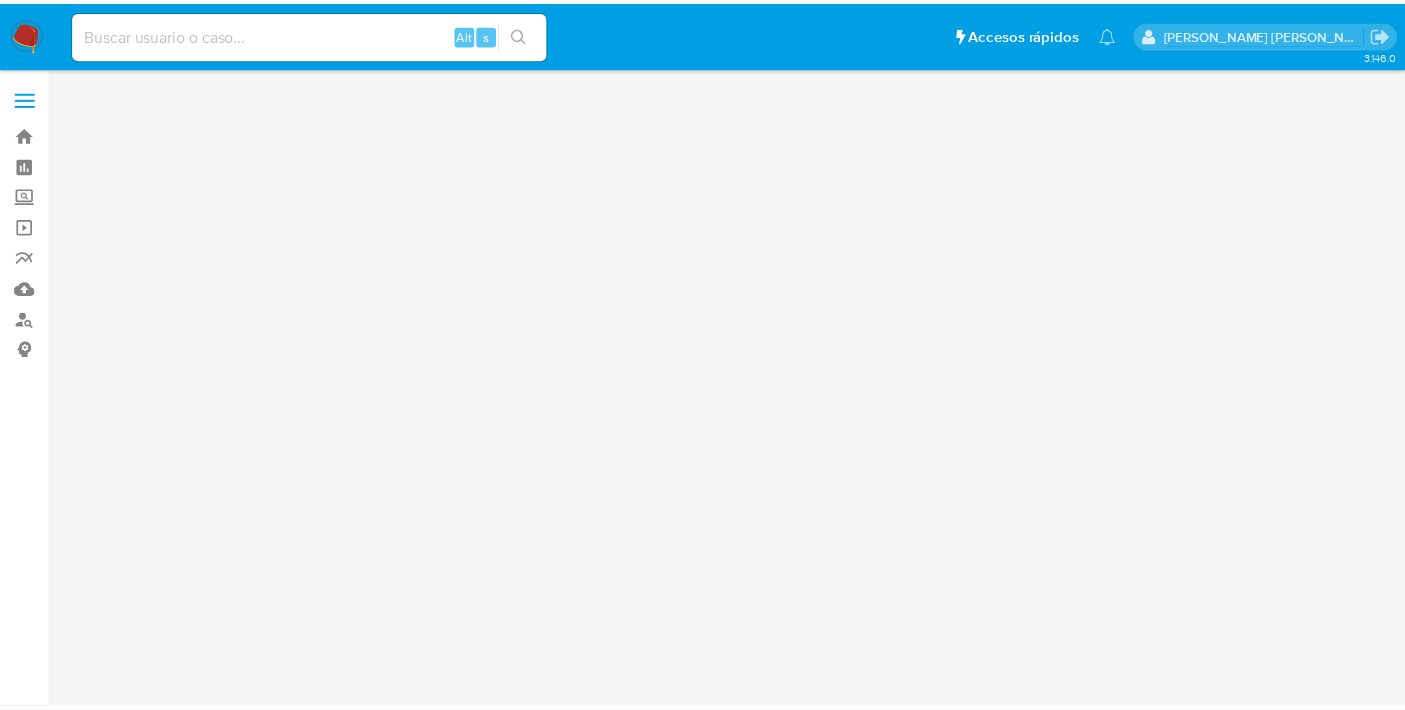 scroll, scrollTop: 0, scrollLeft: 0, axis: both 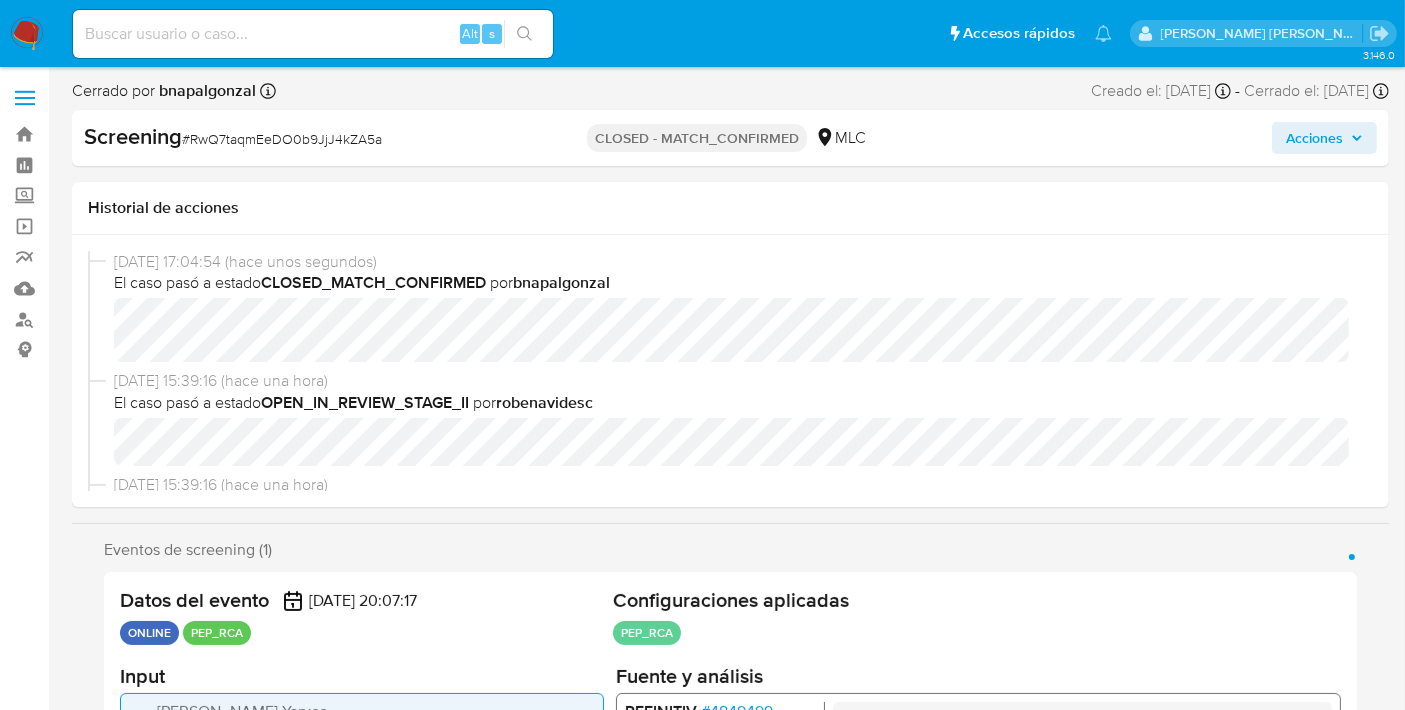 select on "10" 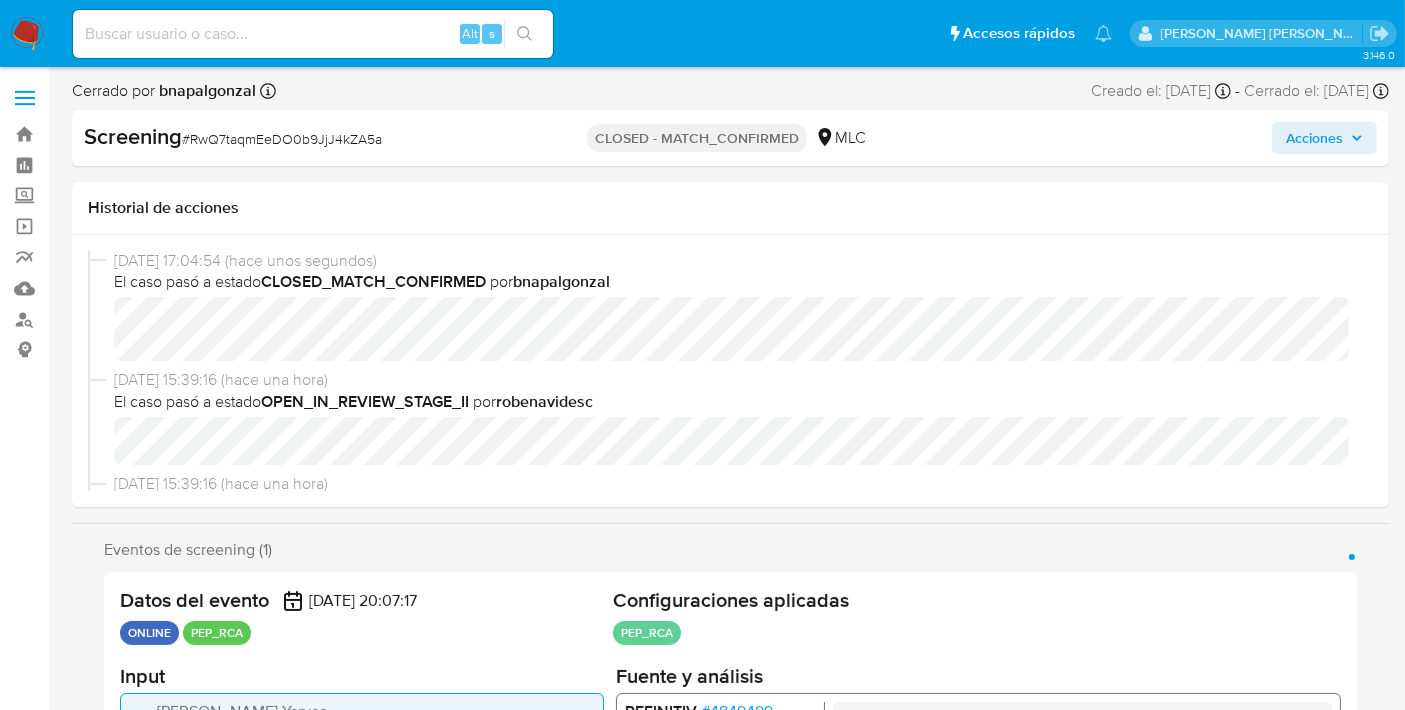 scroll, scrollTop: 0, scrollLeft: 0, axis: both 